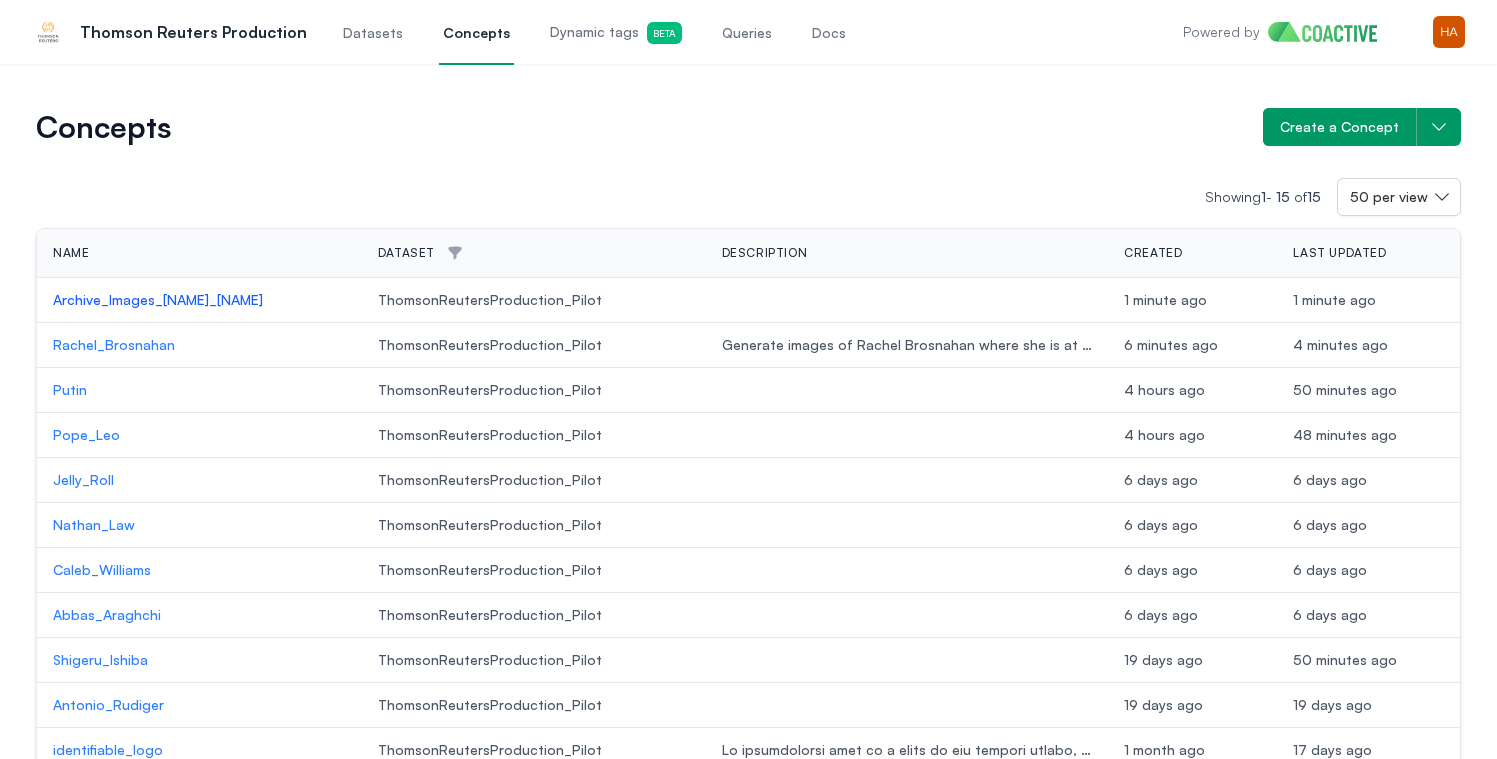 scroll, scrollTop: 0, scrollLeft: 0, axis: both 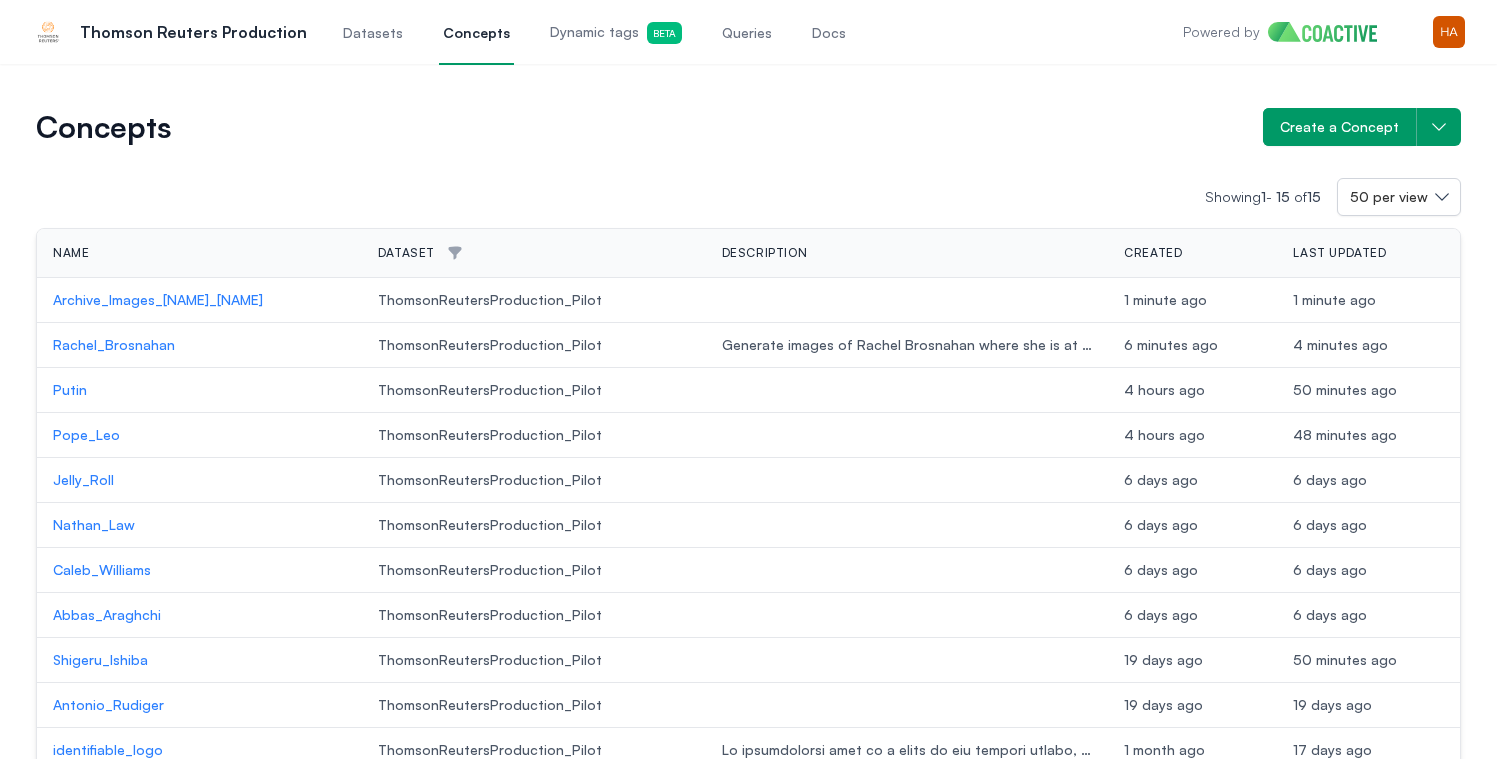 click on "Datasets" at bounding box center [373, 33] 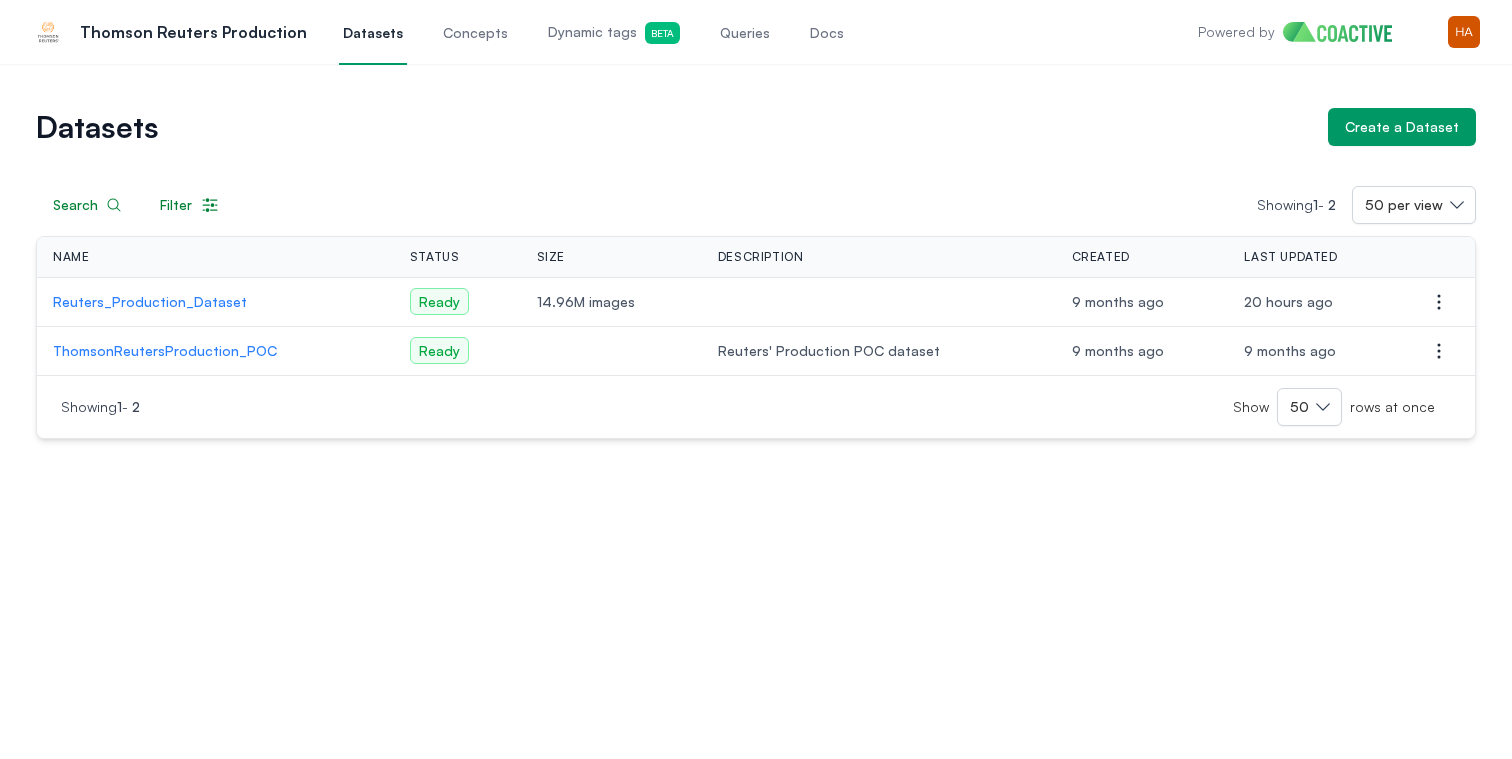 click on "ThomsonReutersProduction_POC" at bounding box center (215, 351) 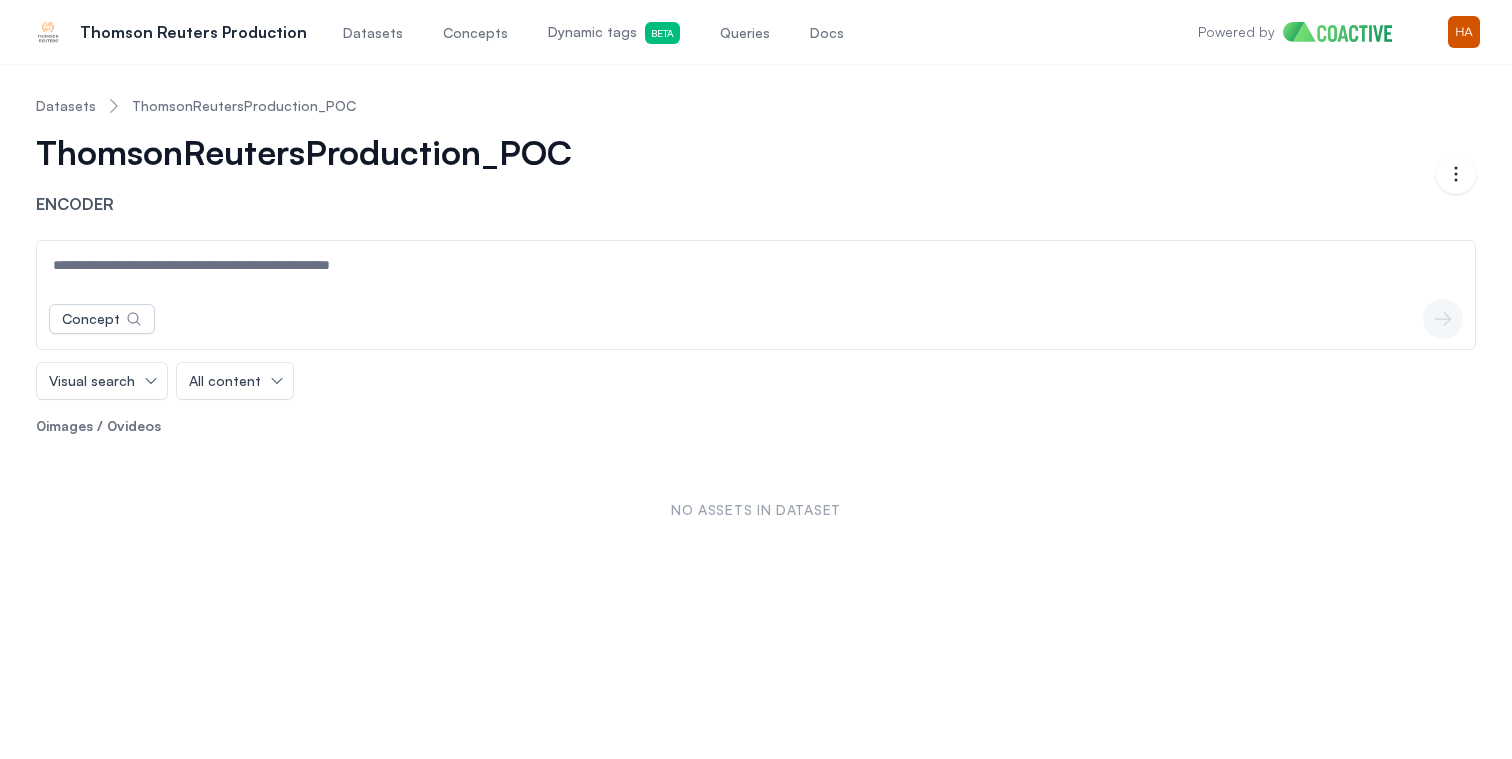 click at bounding box center (756, 265) 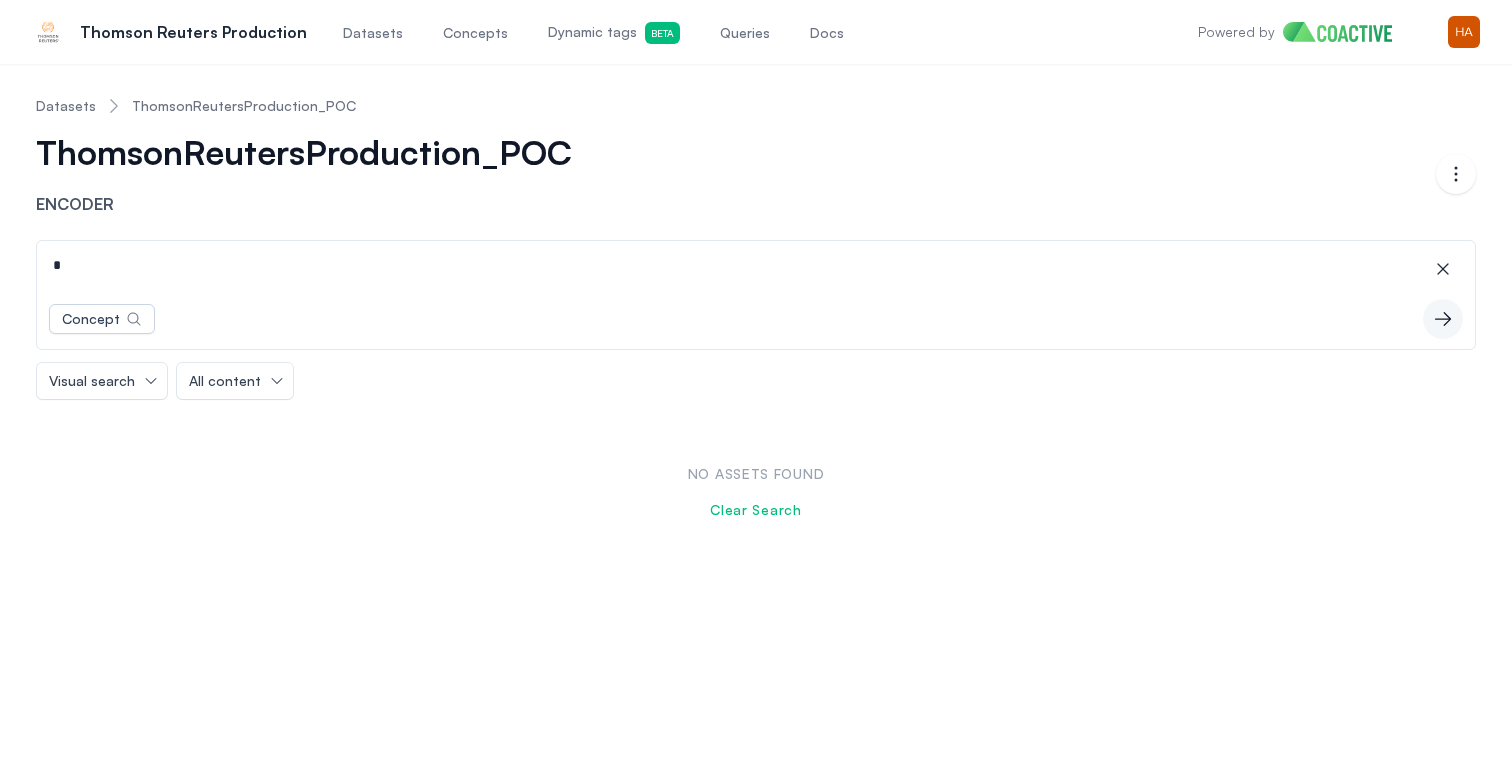 type on "*" 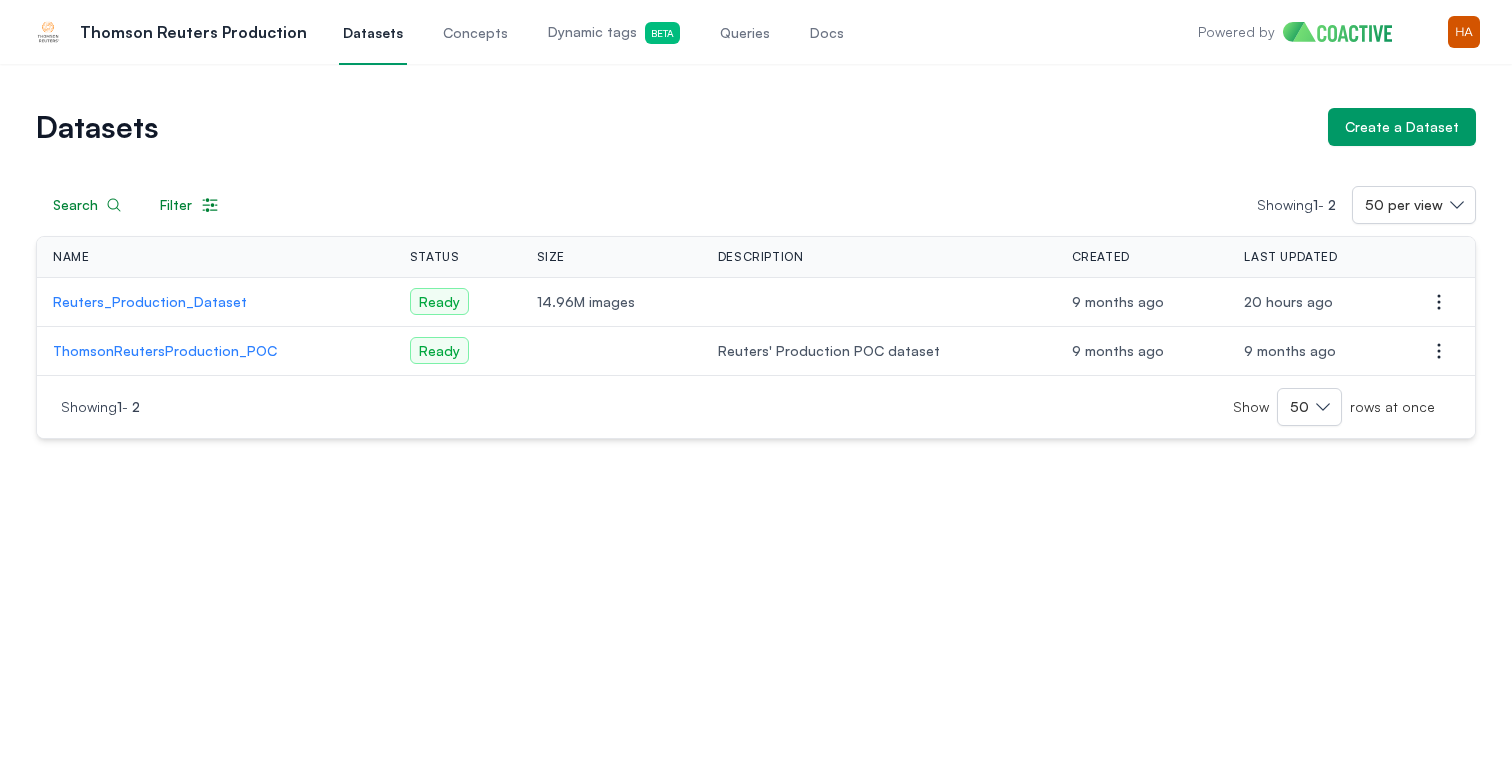 click on "Reuters_Production_Dataset" at bounding box center [215, 302] 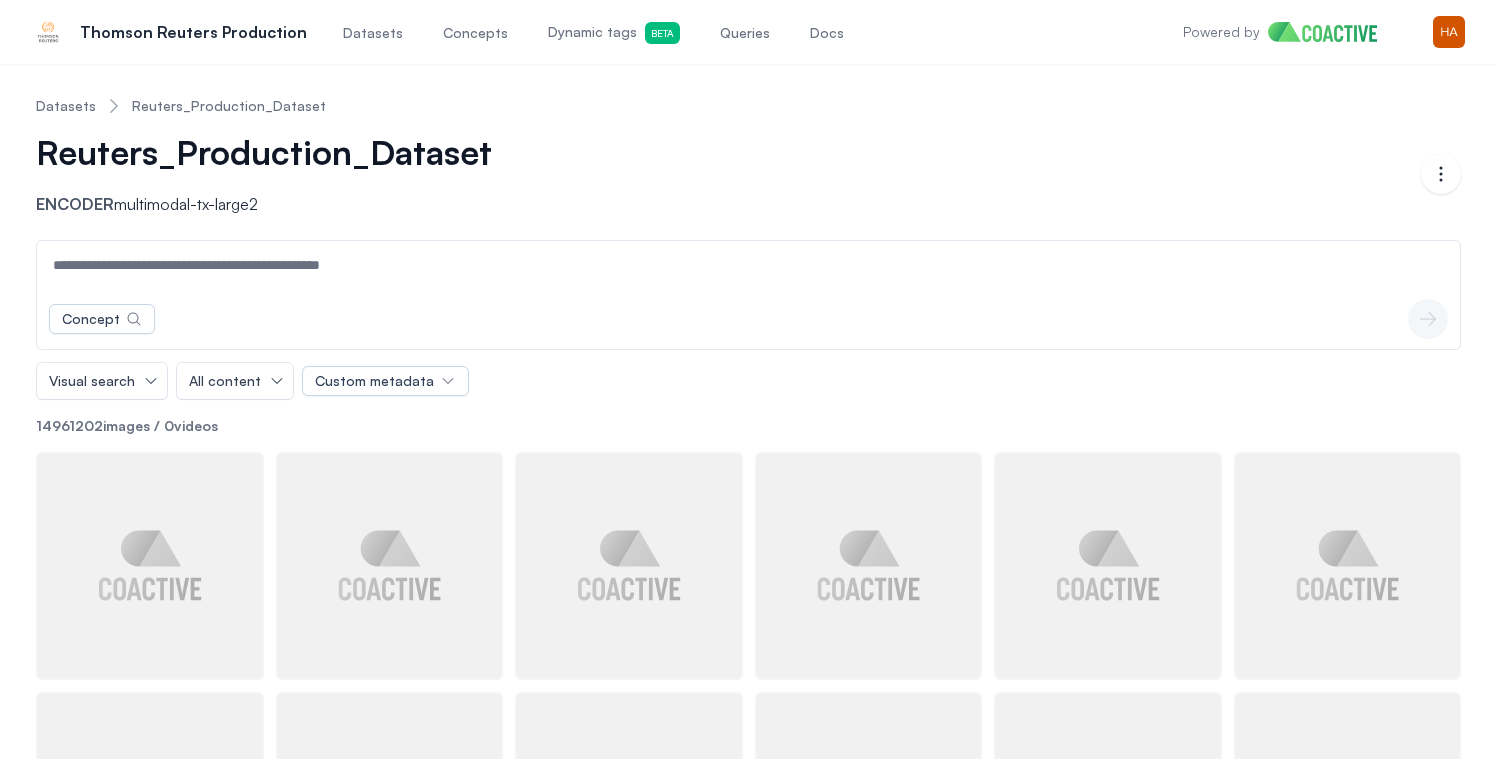 click at bounding box center (748, 265) 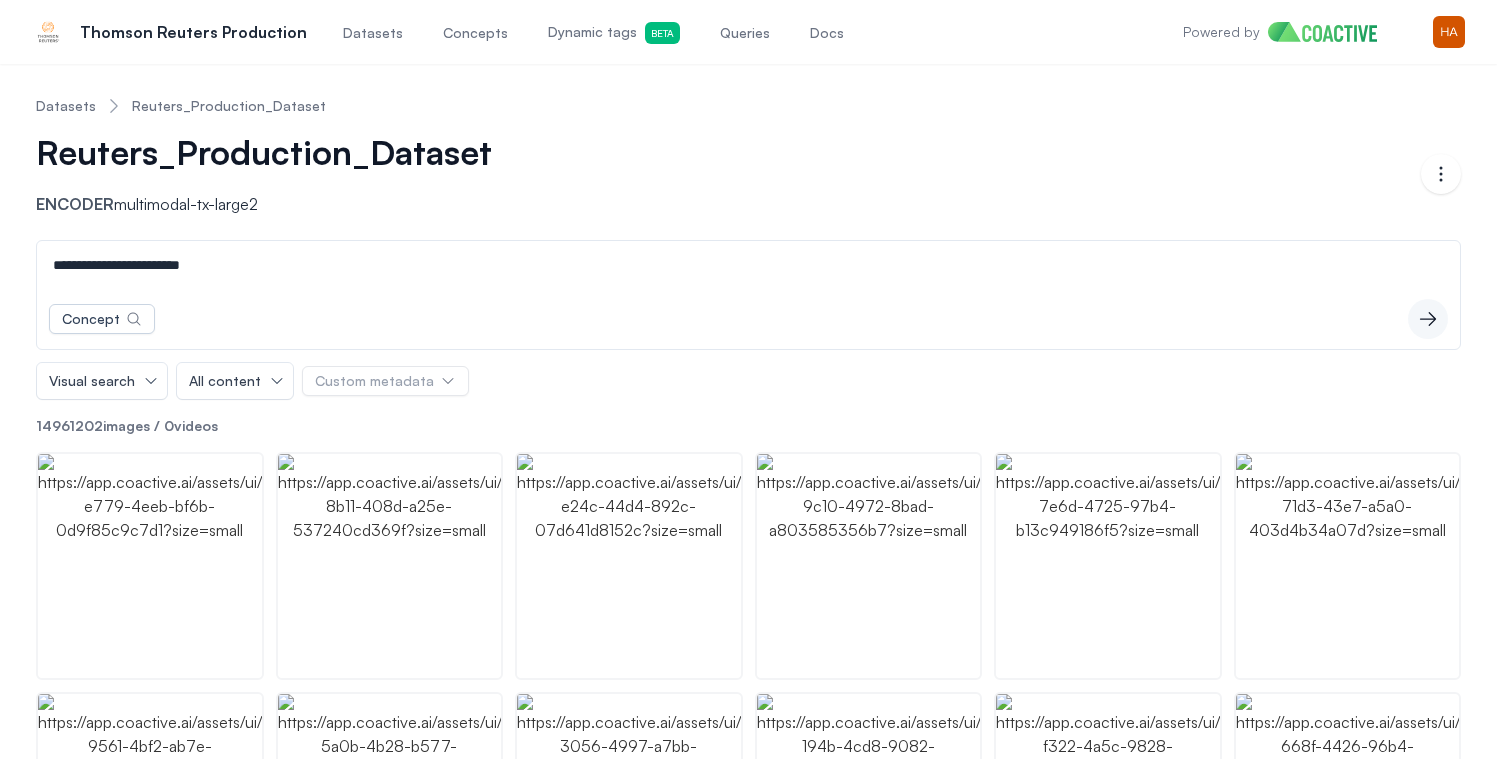 type on "**********" 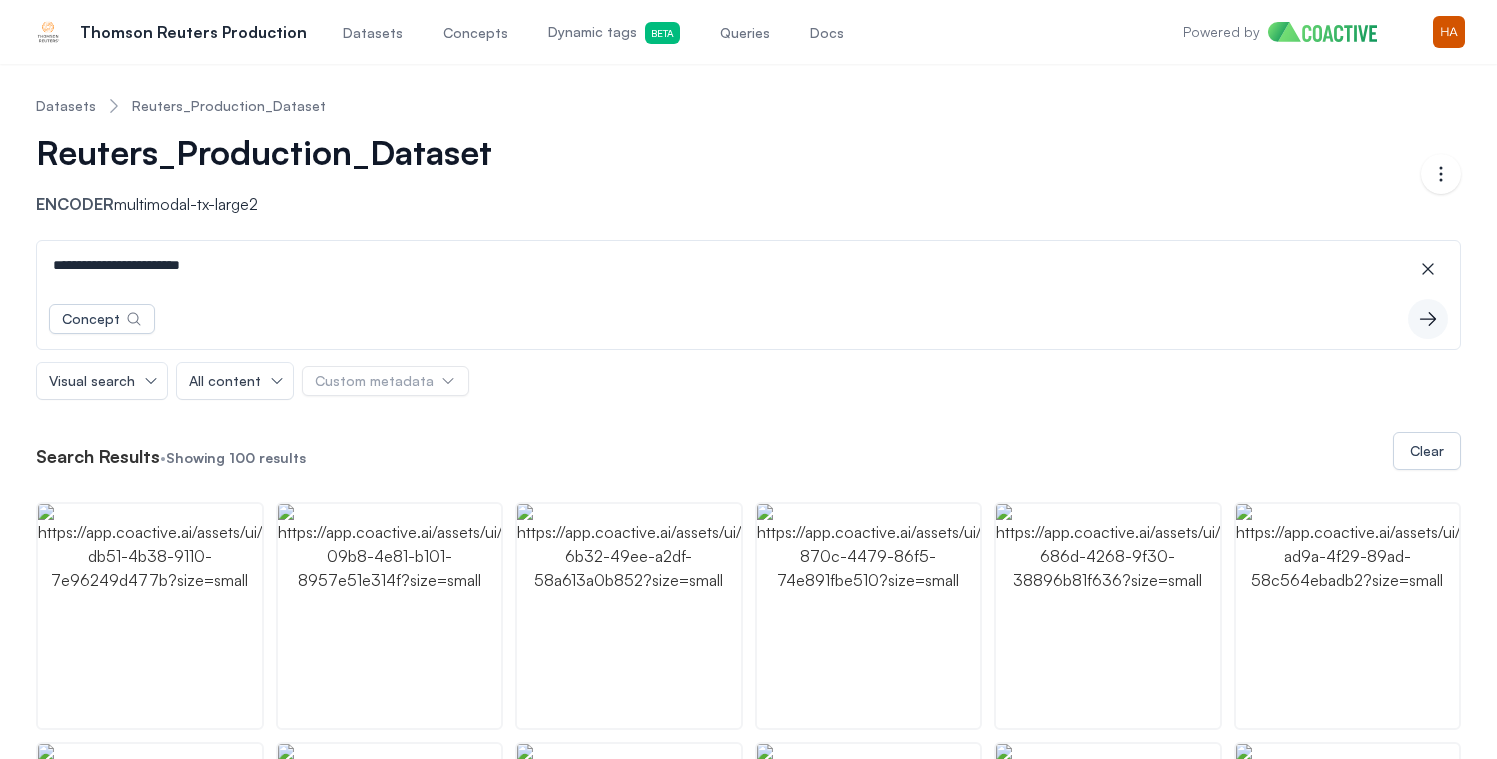 click on "Concepts" at bounding box center (475, 33) 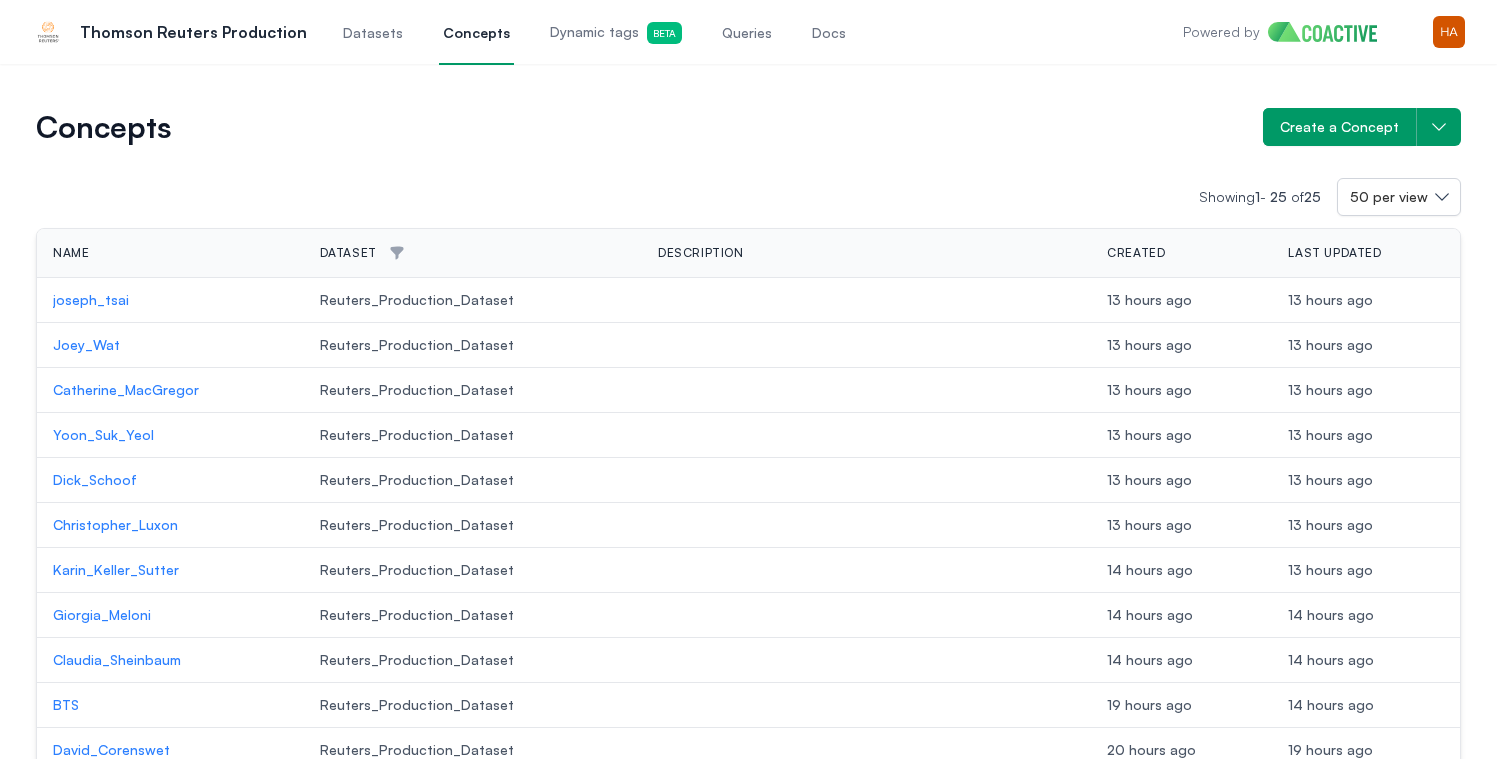 click on "Dynamic tags Beta" at bounding box center [616, 33] 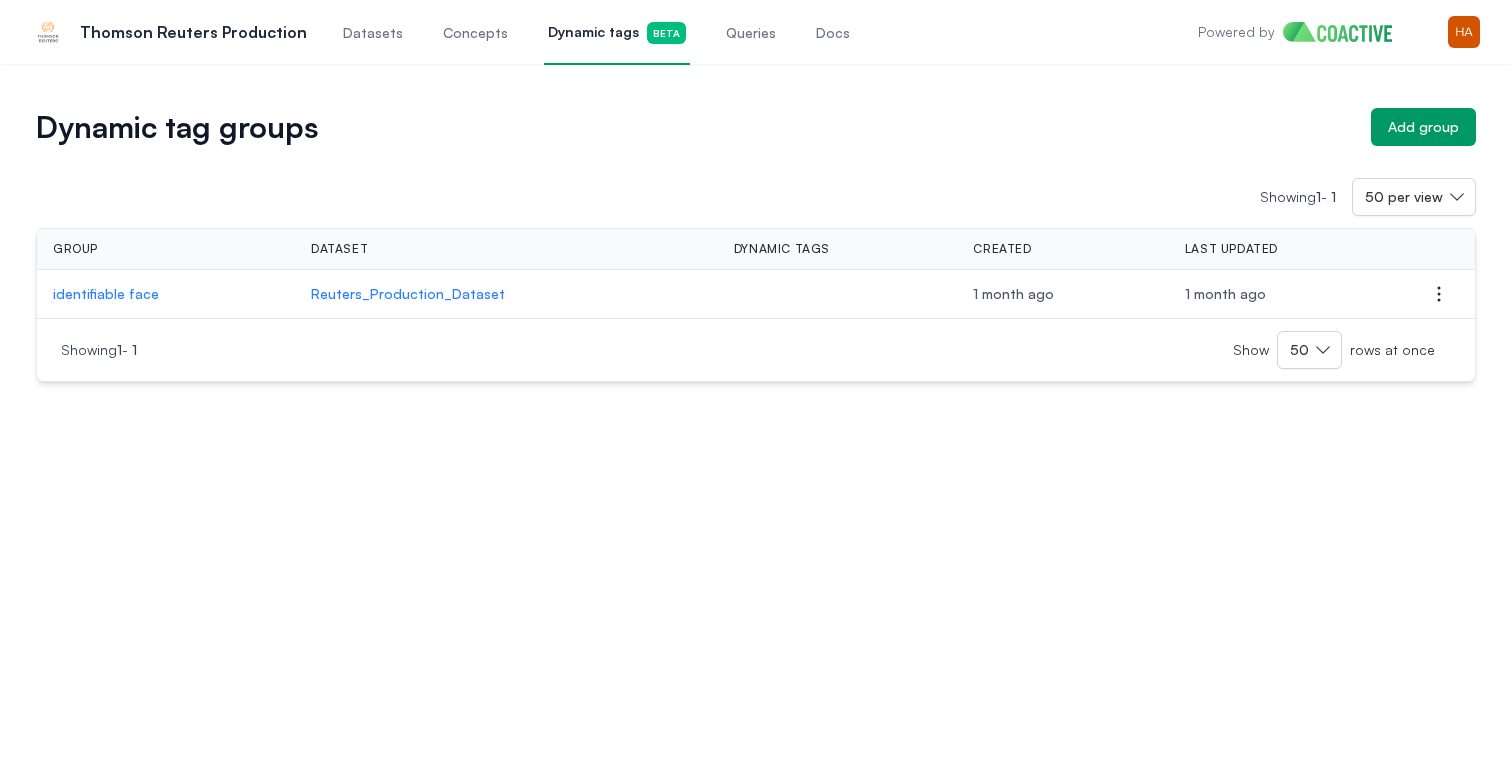 click on "Concepts" at bounding box center [475, 32] 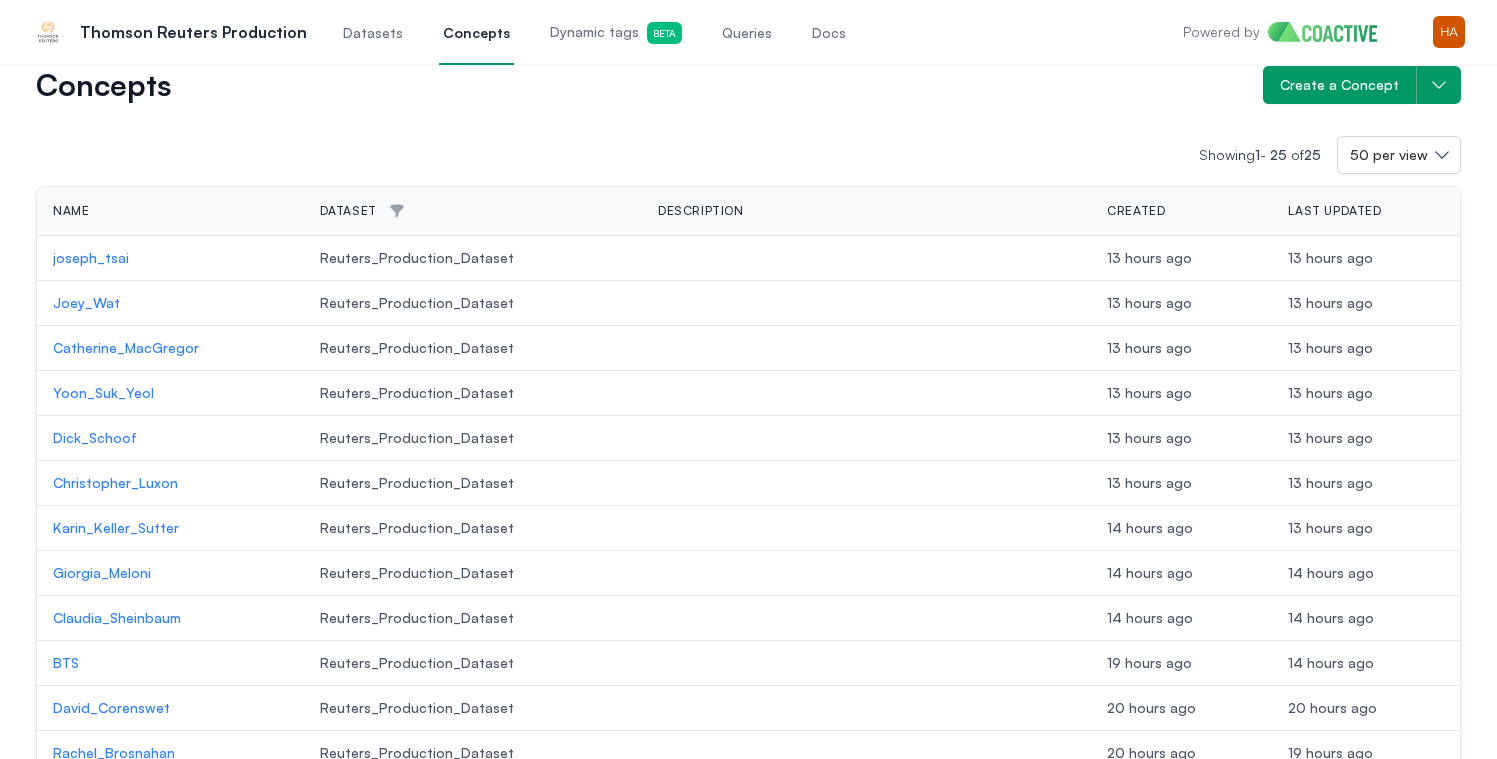 scroll, scrollTop: 0, scrollLeft: 0, axis: both 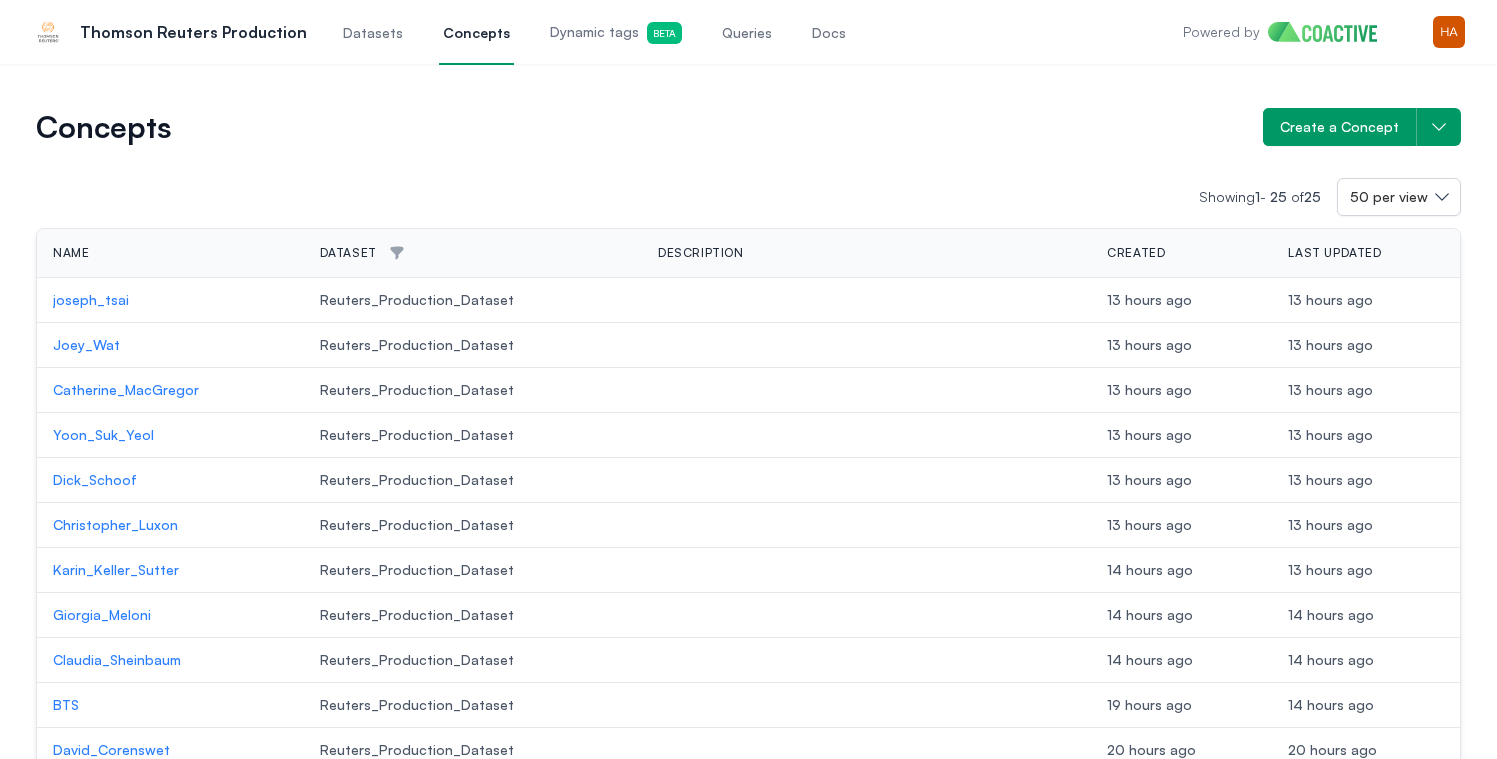 click on "Datasets" at bounding box center (373, 32) 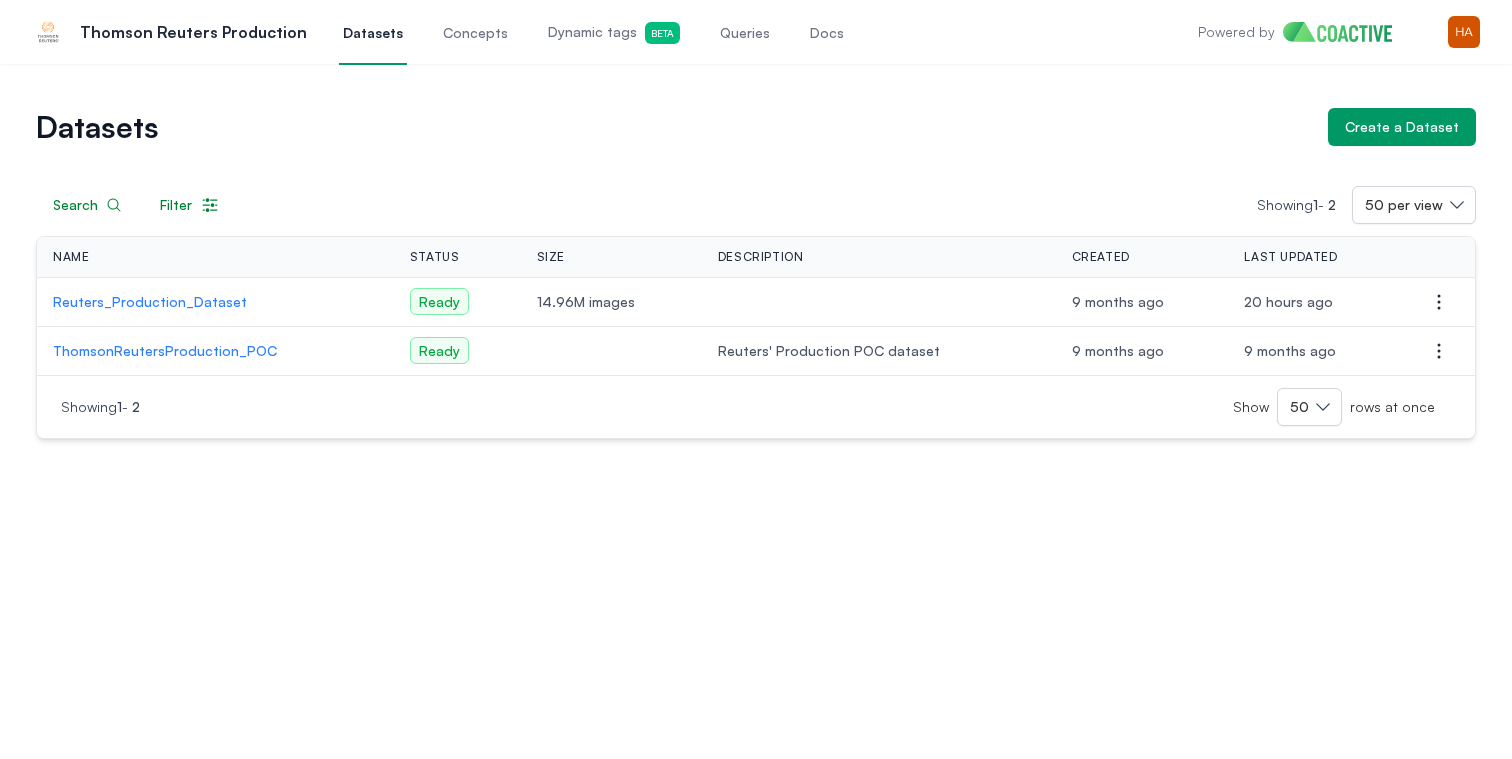 click on "Datasets Concepts Dynamic tags Beta Queries Docs" at bounding box center (593, 32) 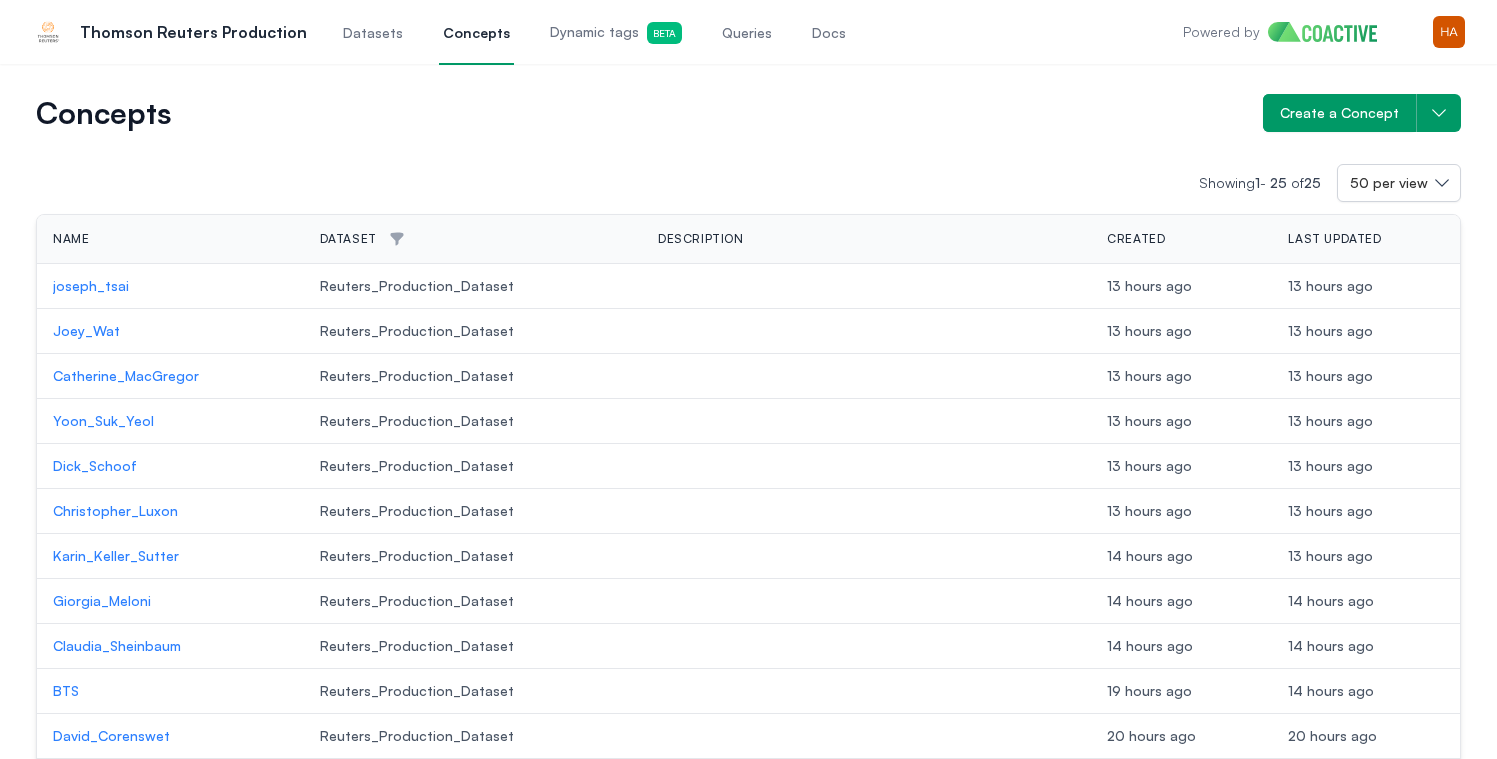 scroll, scrollTop: 0, scrollLeft: 0, axis: both 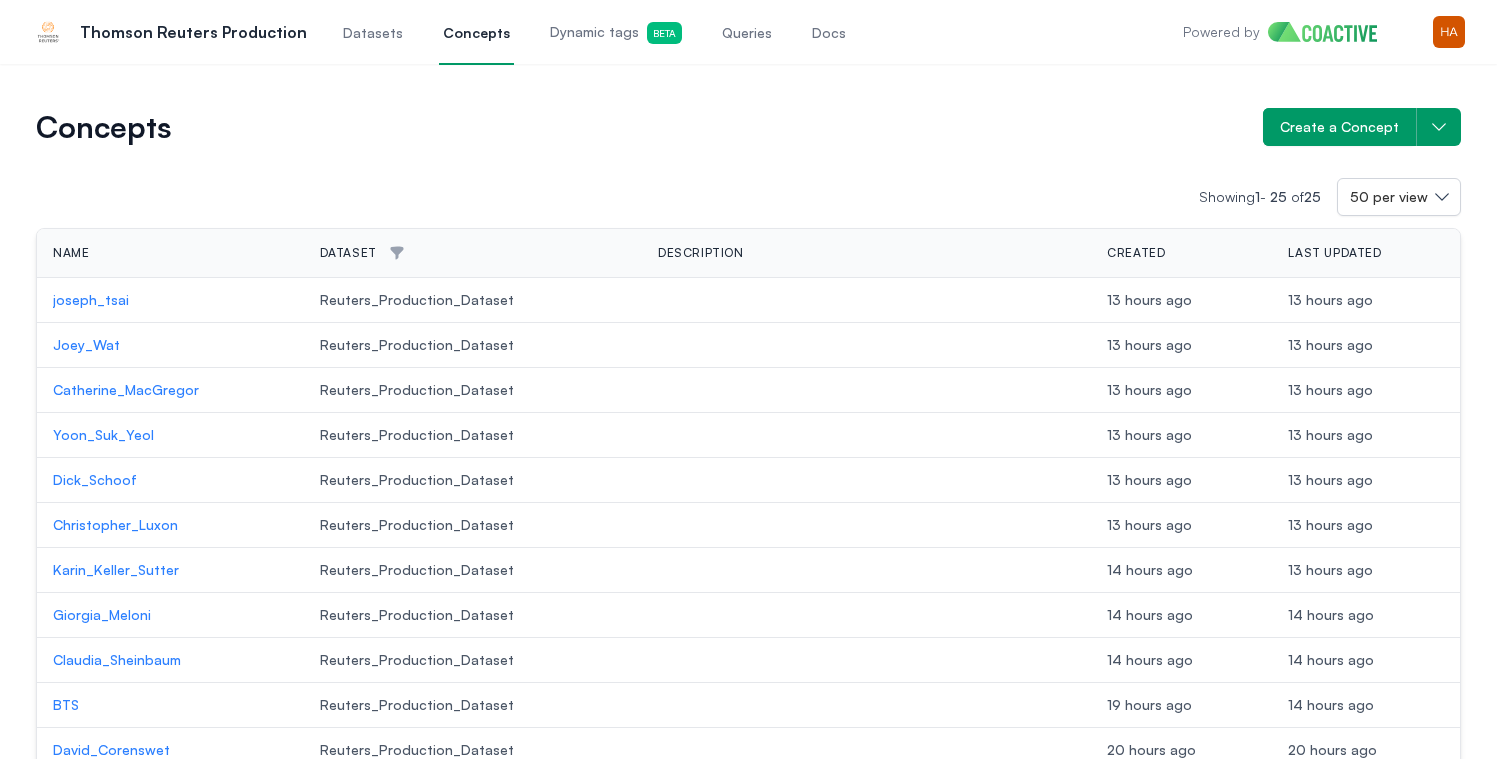 click on "Queries" at bounding box center (747, 32) 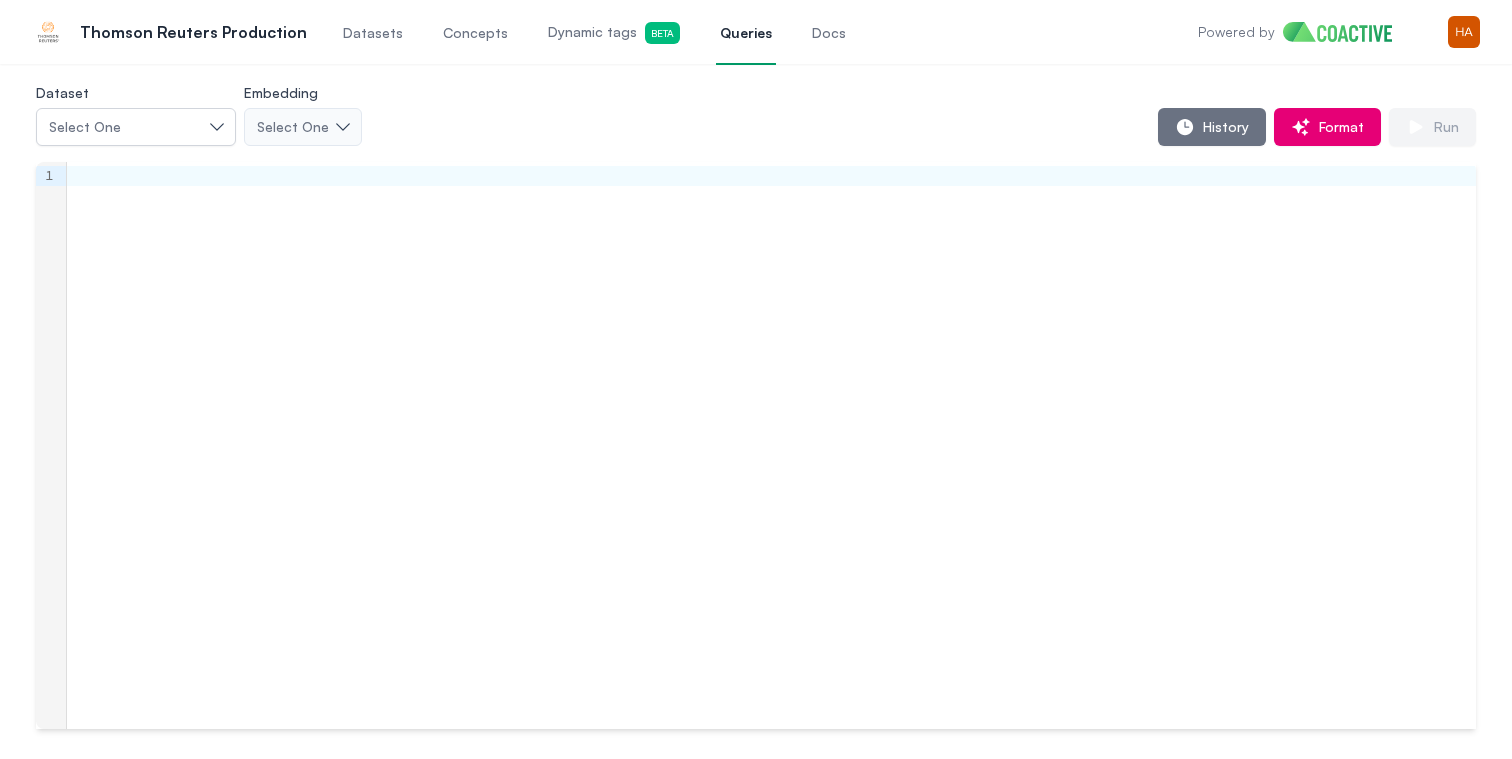 click on "Datasets" at bounding box center [373, 33] 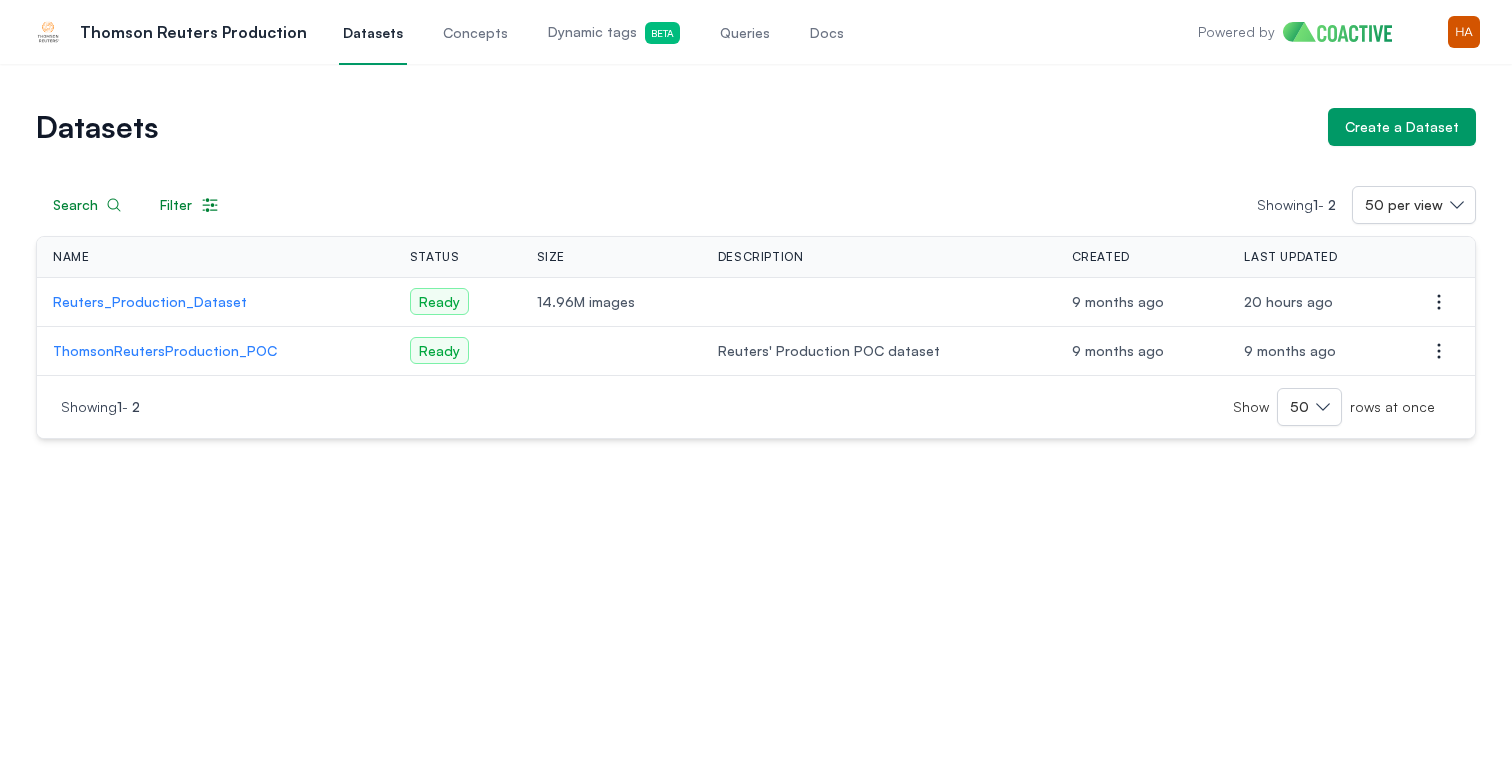 click on "ThomsonReutersProduction_POC" at bounding box center [215, 351] 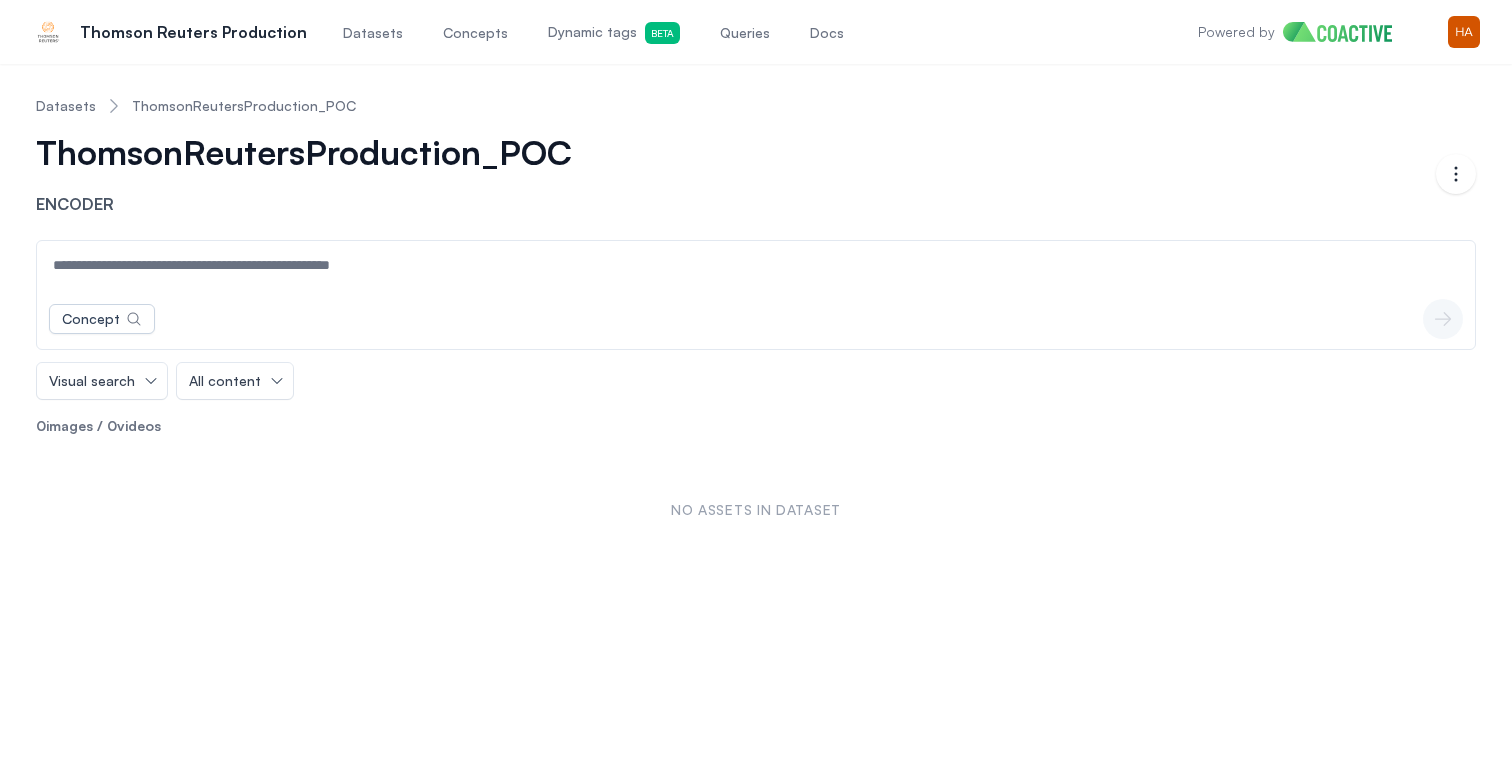 click on "Concept icon-button" at bounding box center (756, 319) 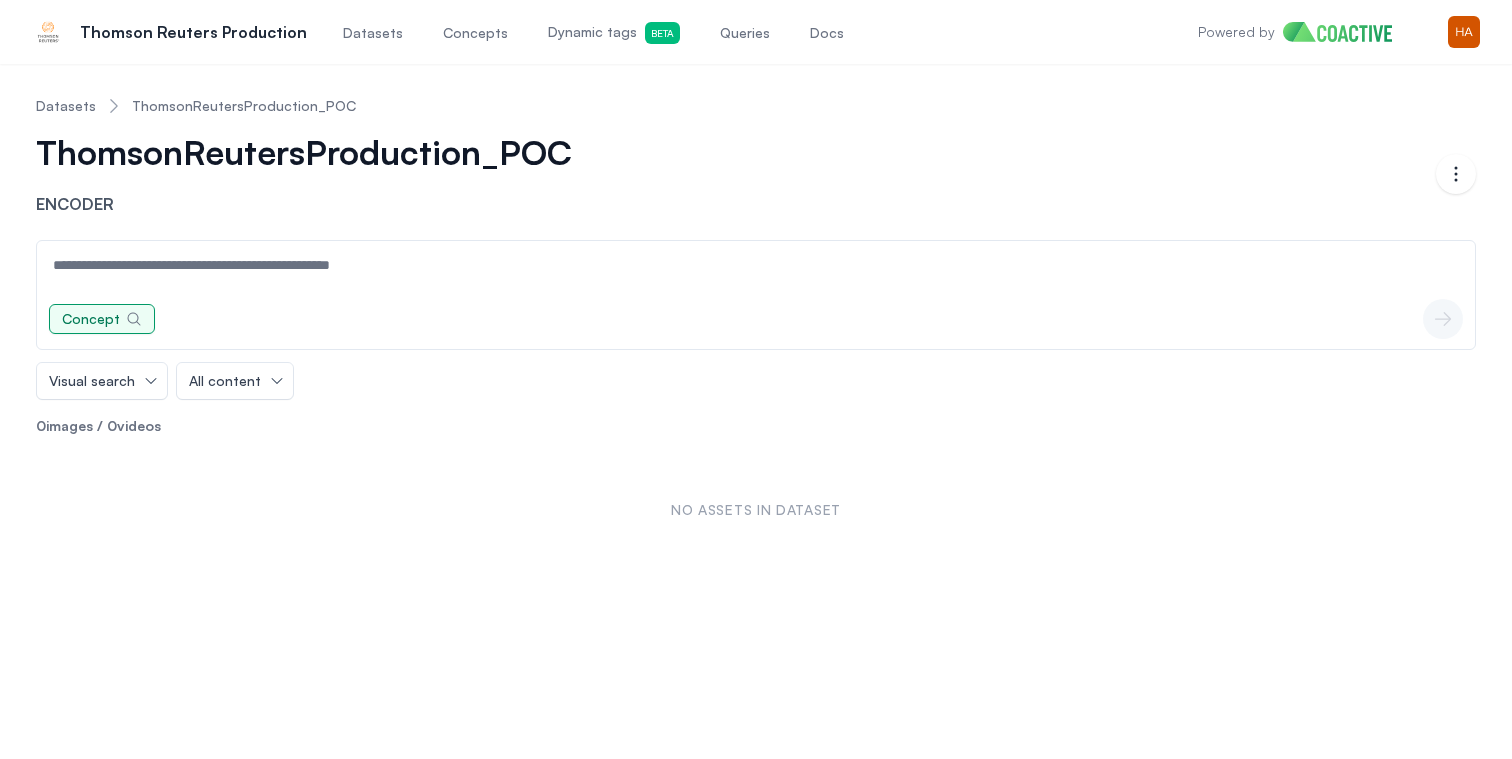 click at bounding box center [134, 319] 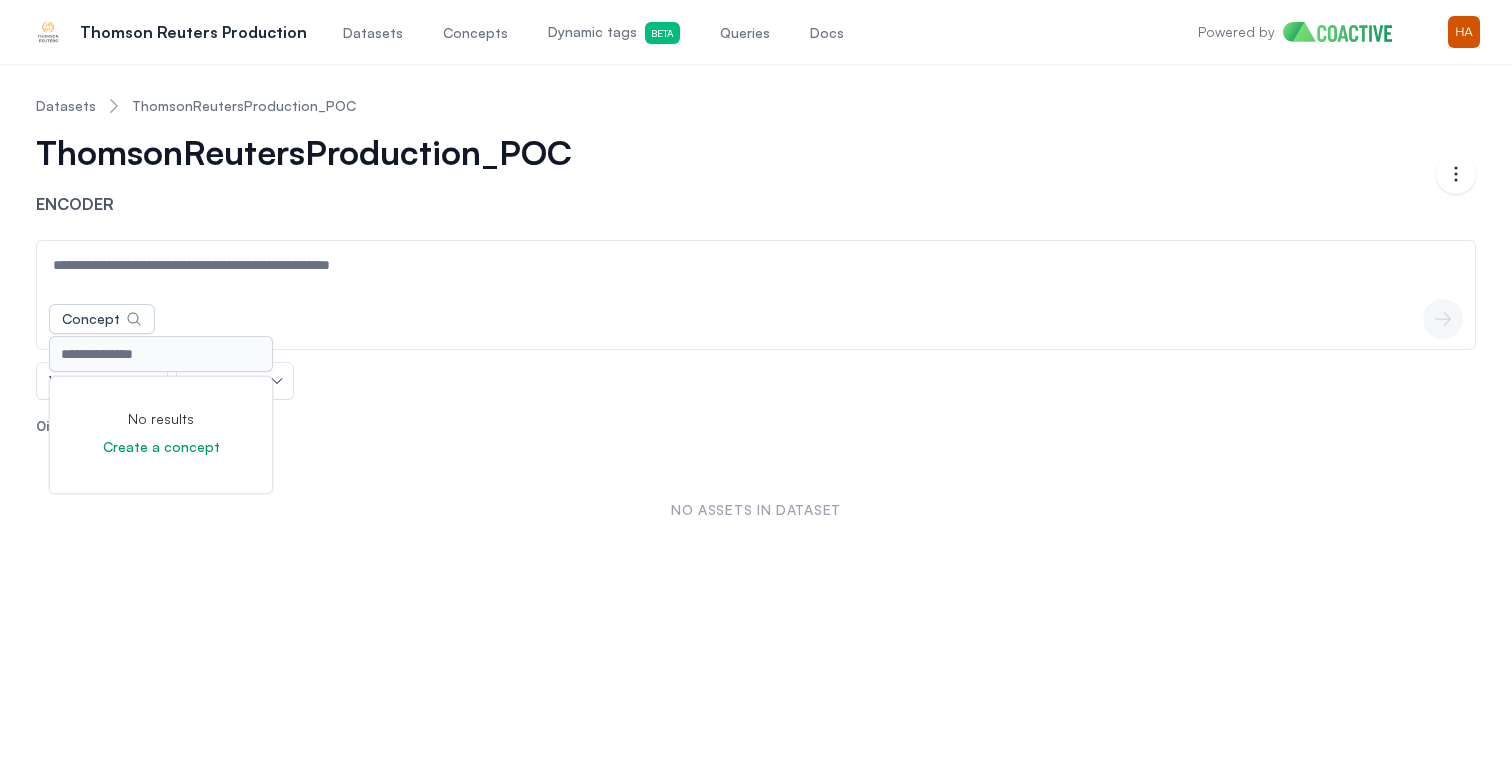 click at bounding box center [756, 265] 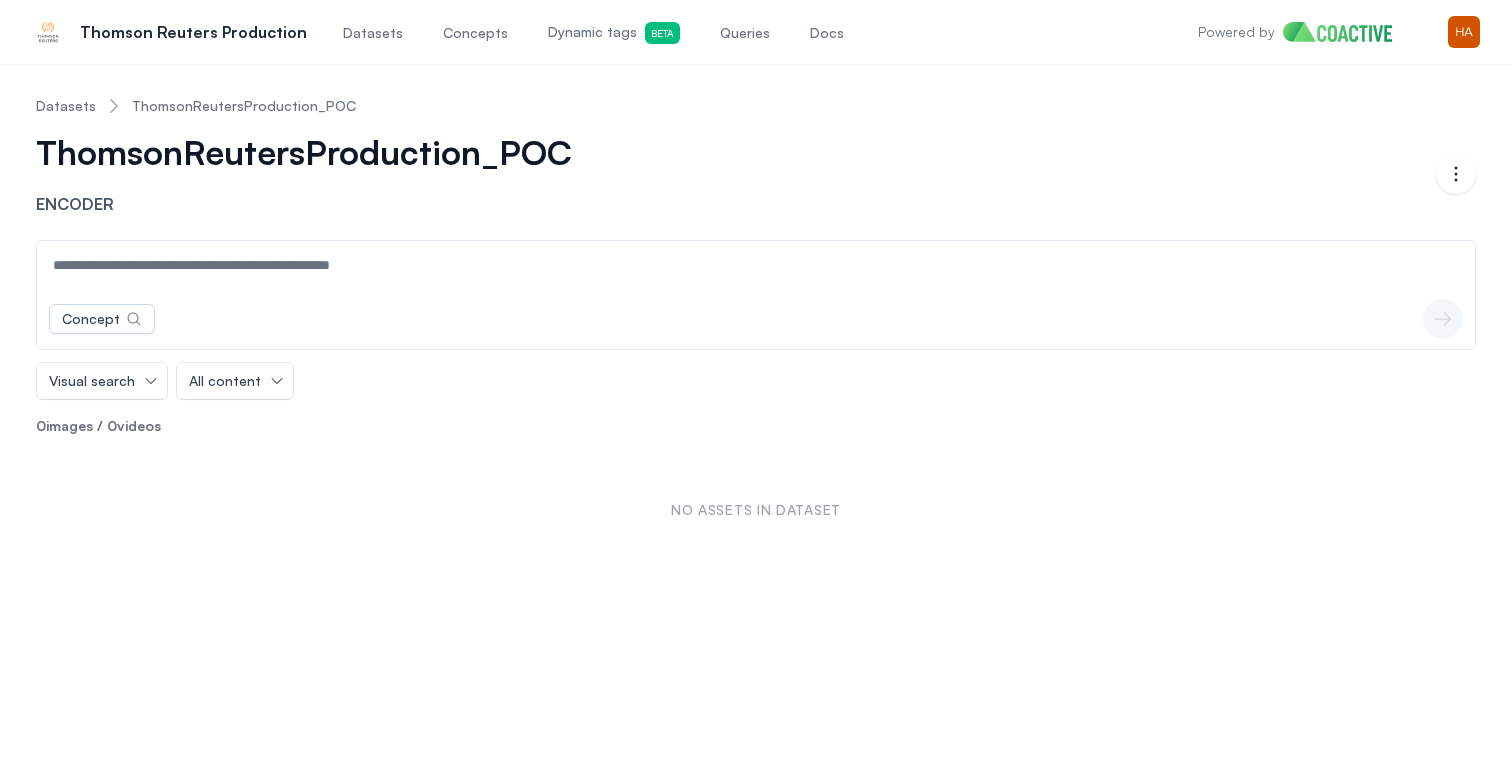 click on "Datasets" at bounding box center [66, 106] 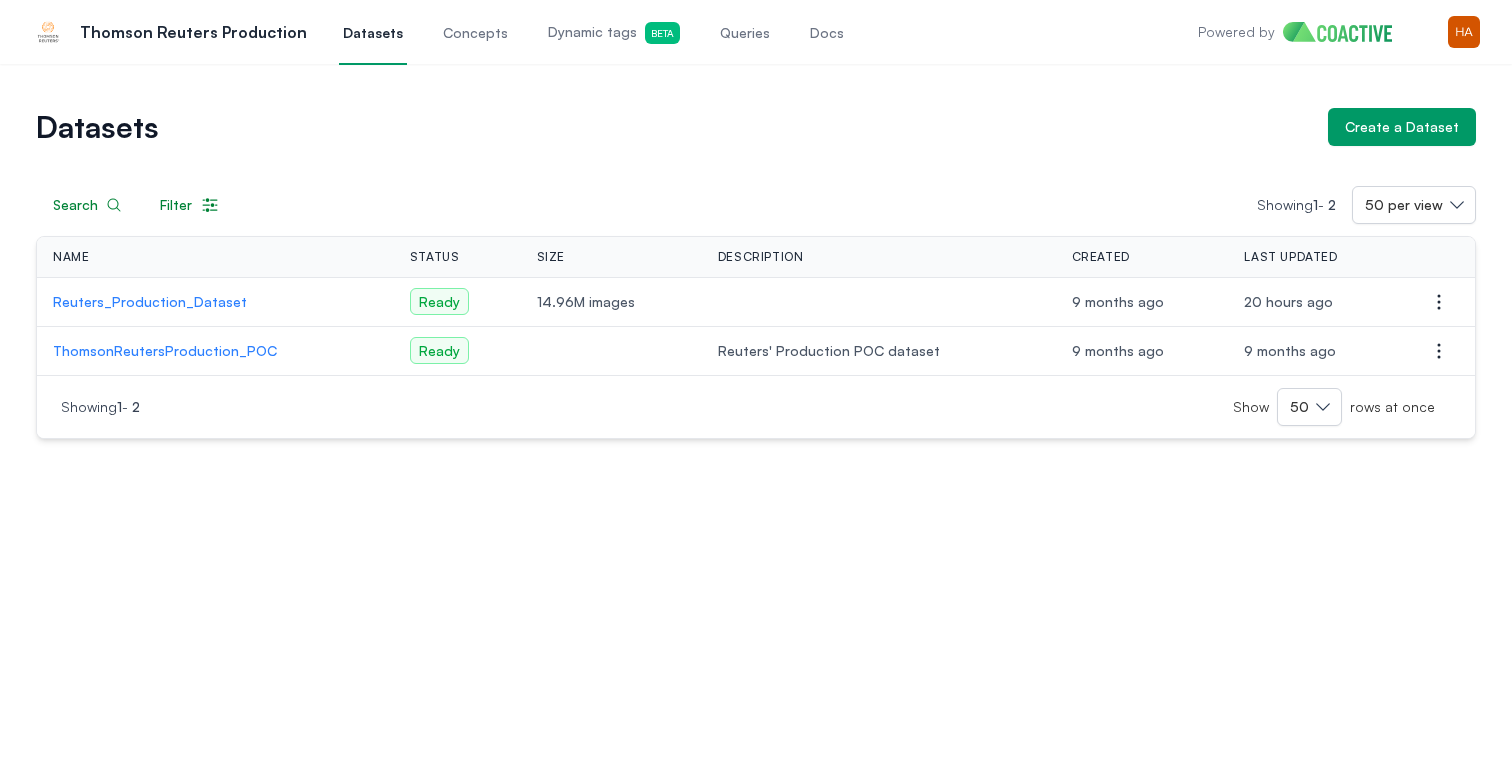 click on "Reuters_Production_Dataset" at bounding box center [215, 302] 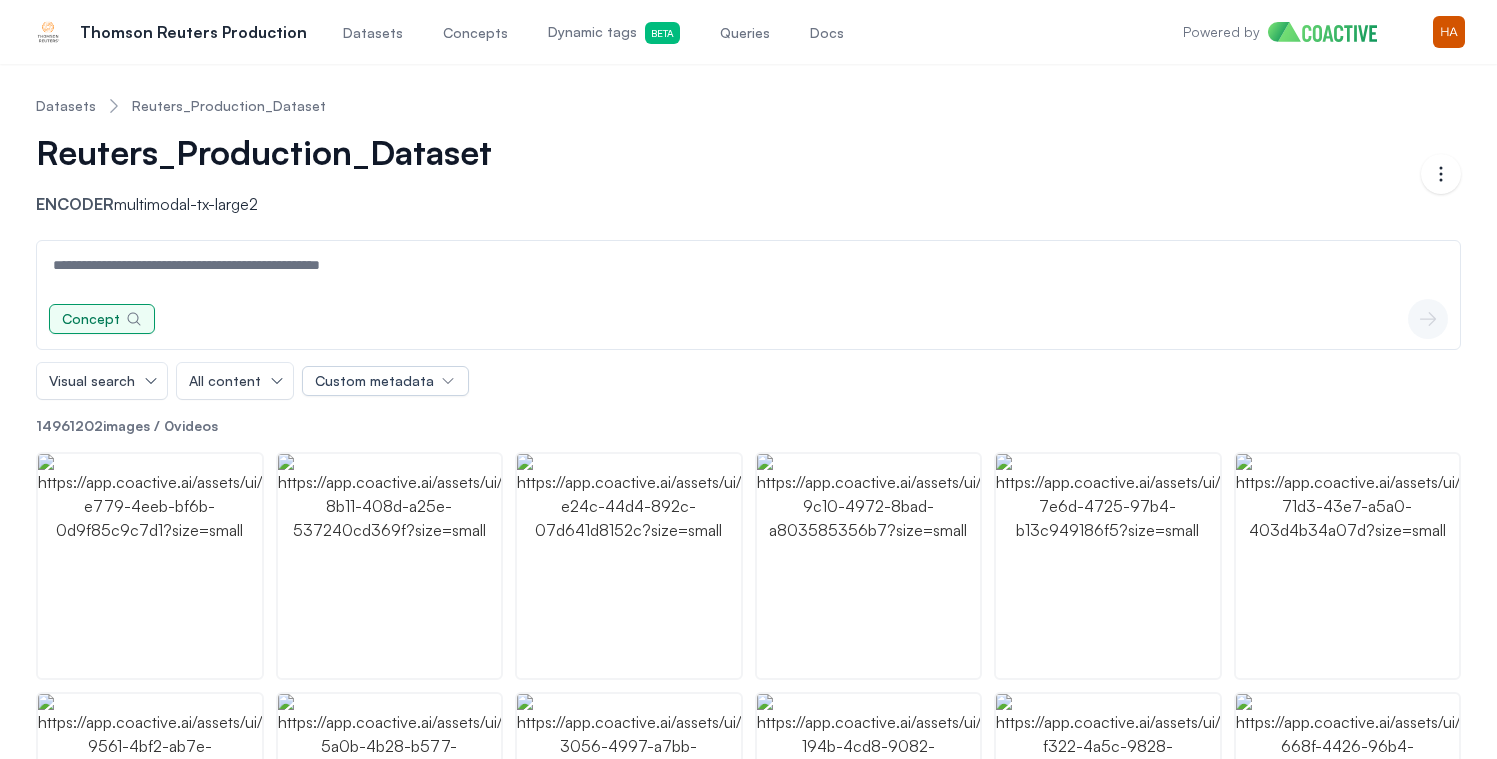 click at bounding box center [134, 319] 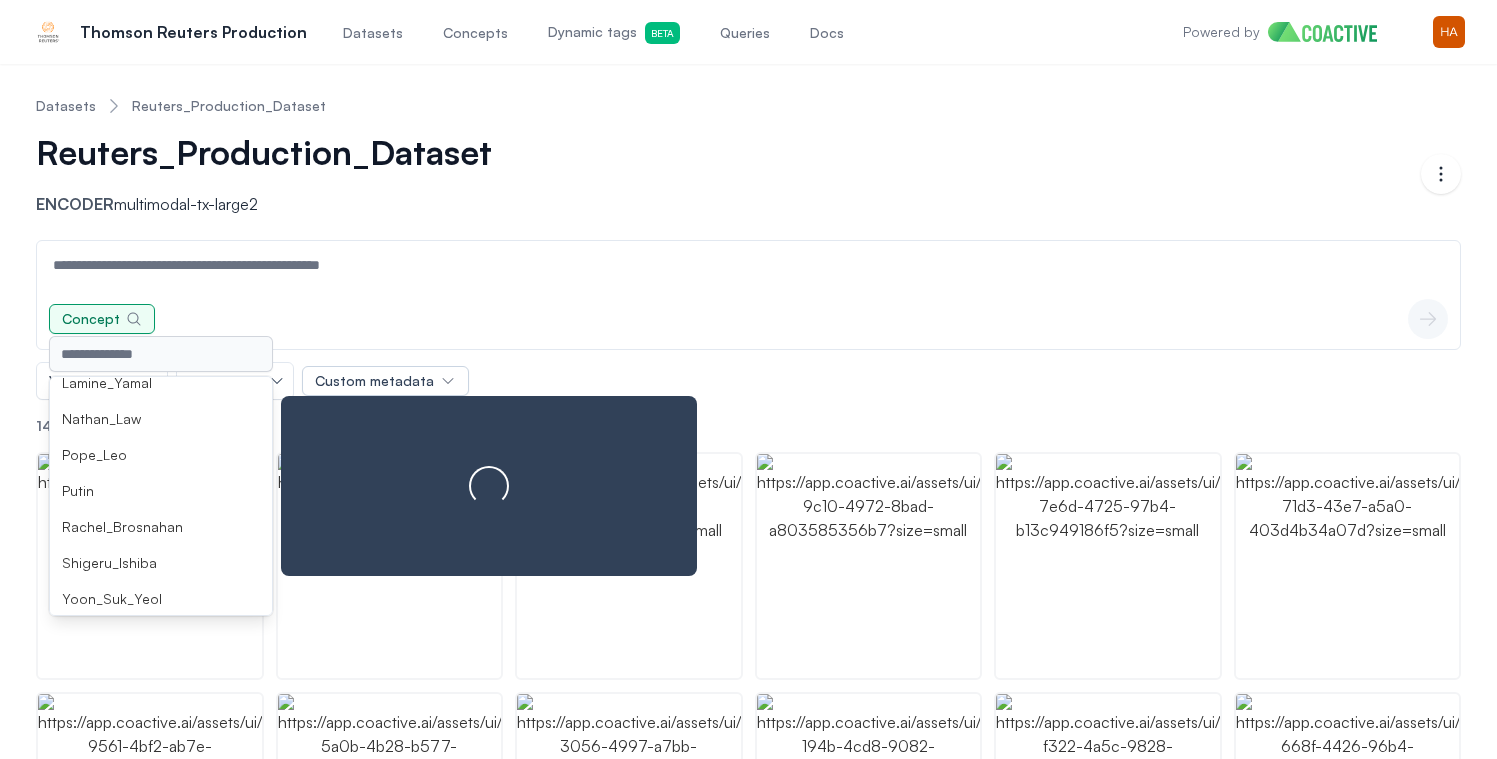 scroll, scrollTop: 670, scrollLeft: 0, axis: vertical 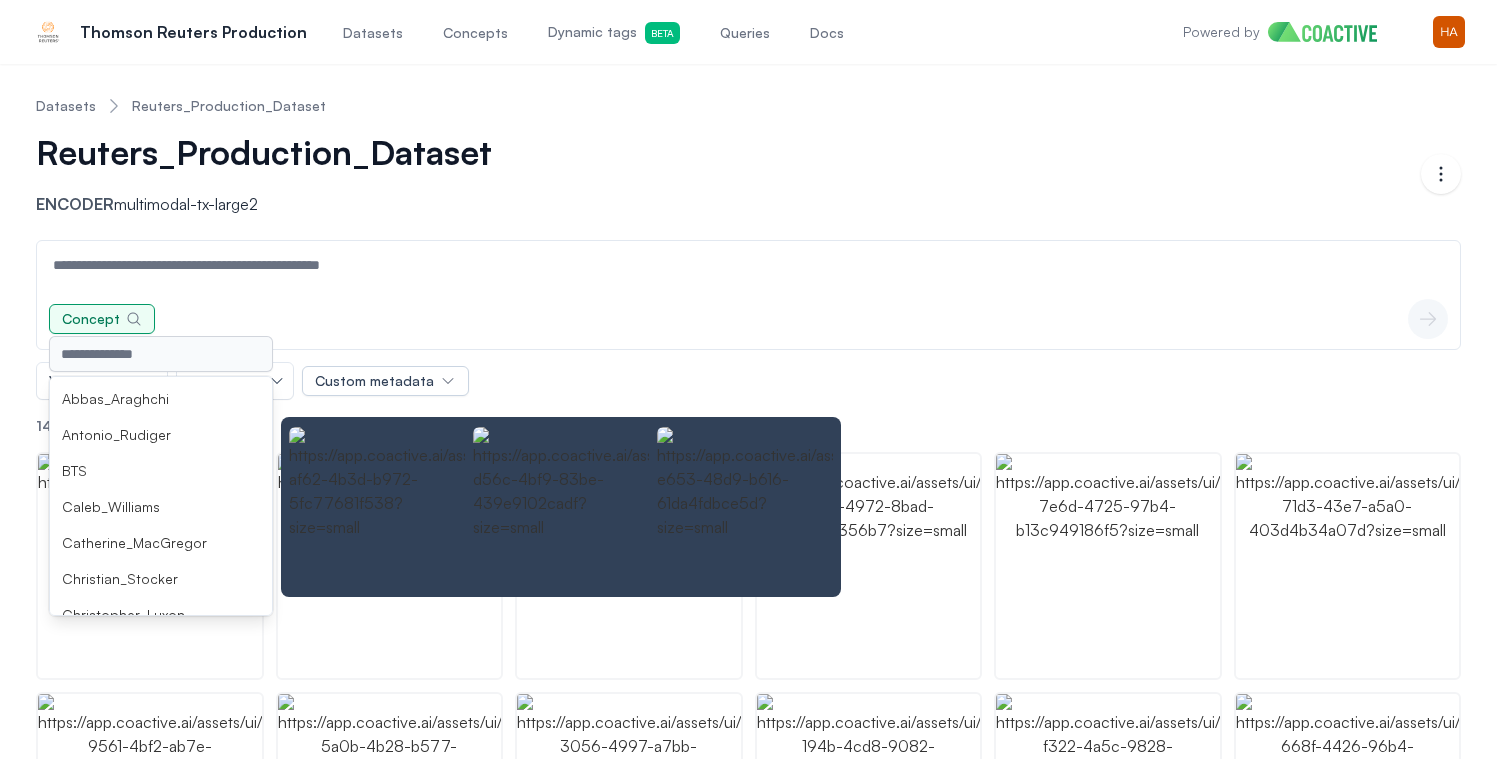 type 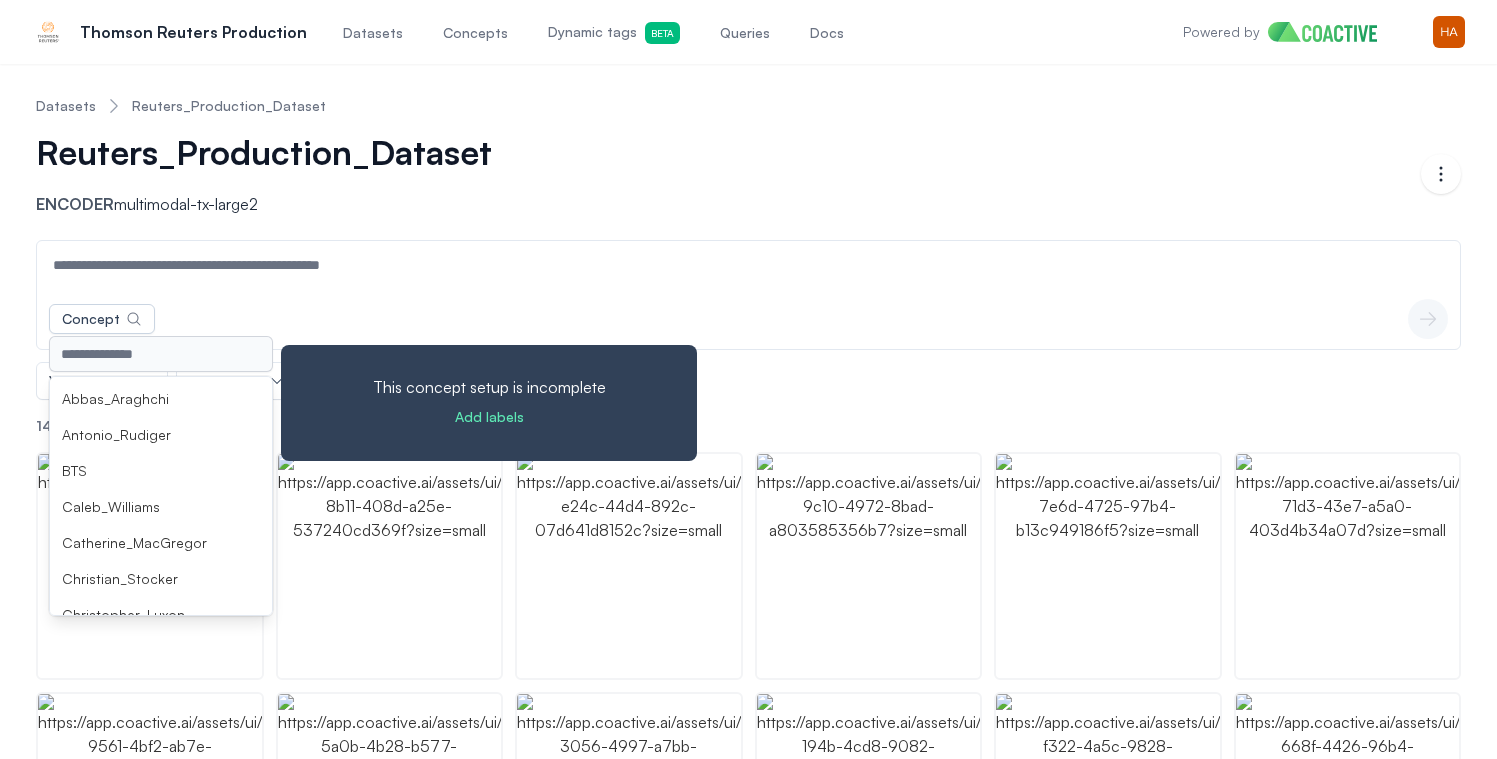 click on "Reuters_Production_Dataset Encoder  multimodal-tx-large2" at bounding box center (728, 174) 